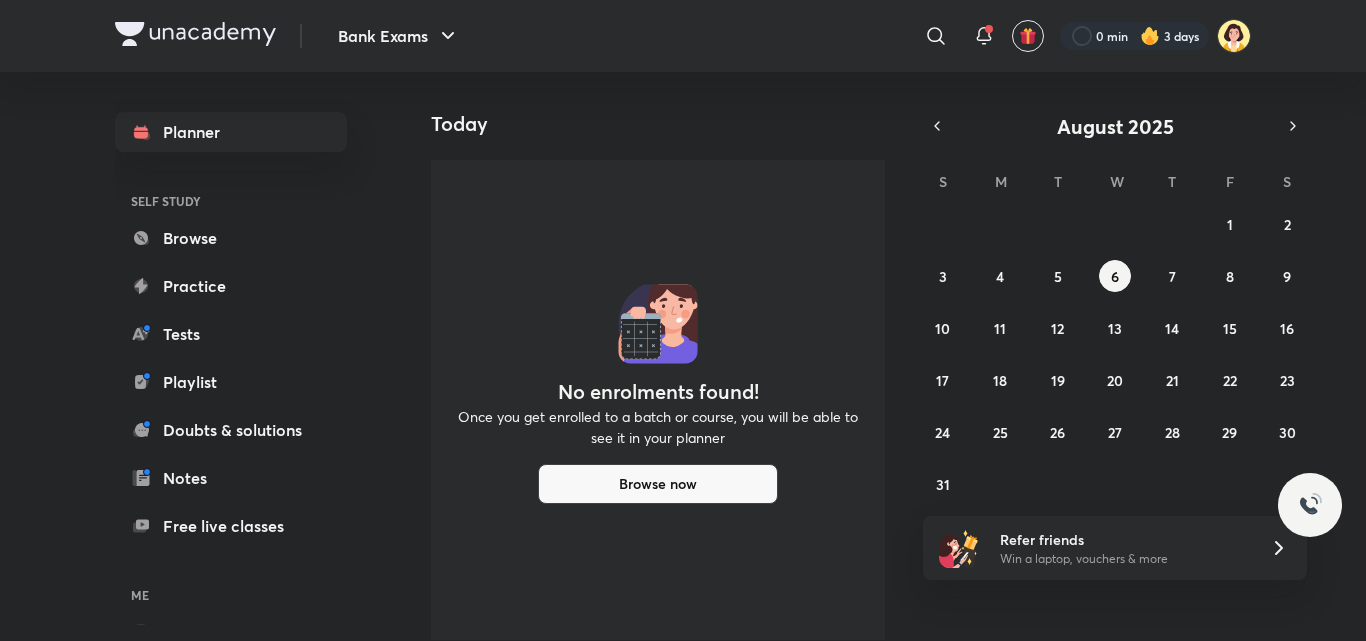 scroll, scrollTop: 0, scrollLeft: 0, axis: both 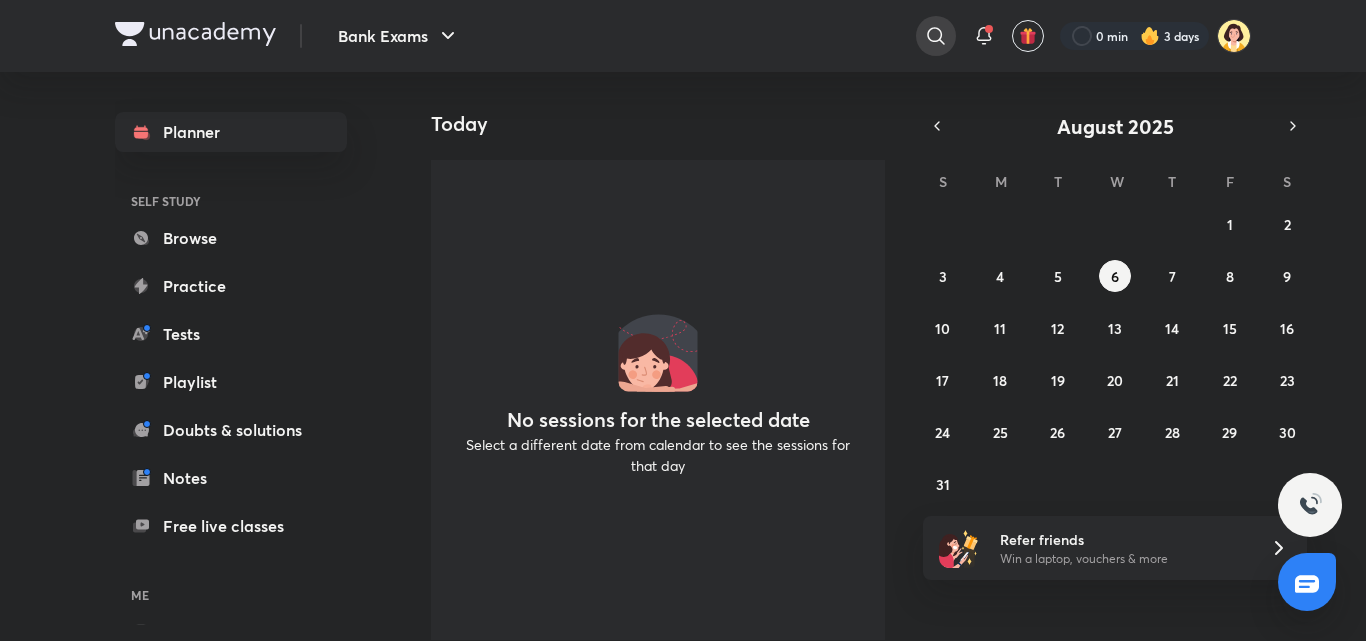 click 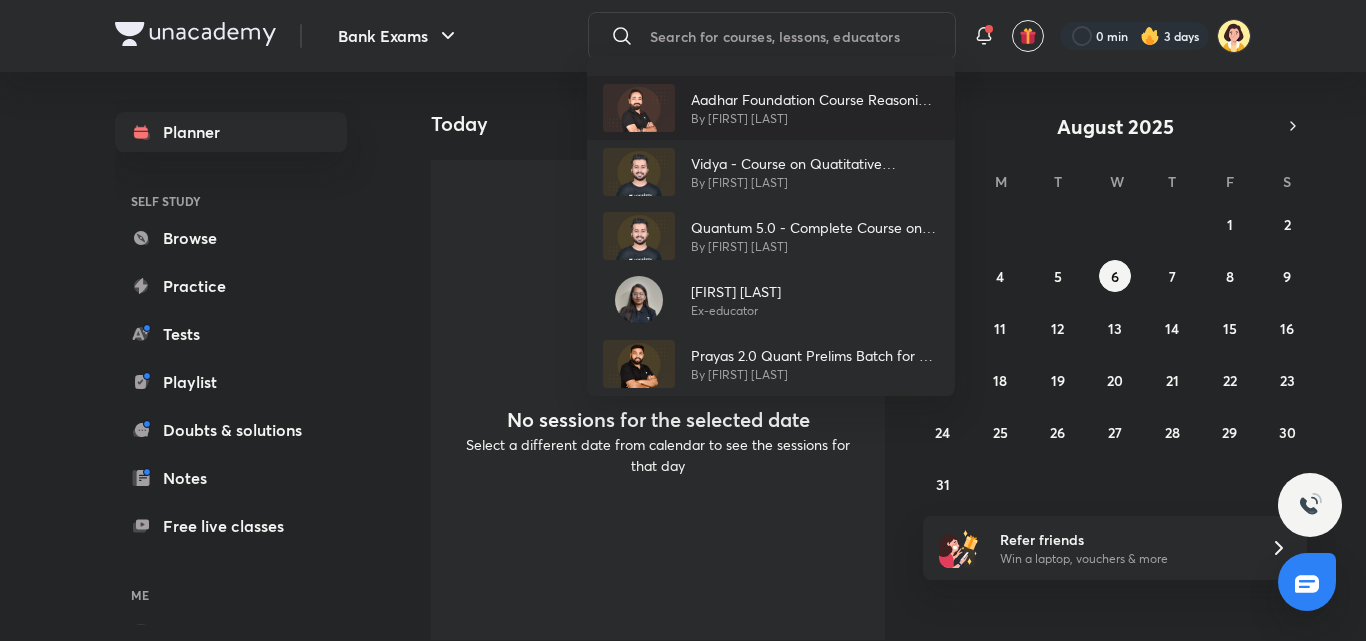 click on "By [FIRST] [LAST]" at bounding box center (815, 119) 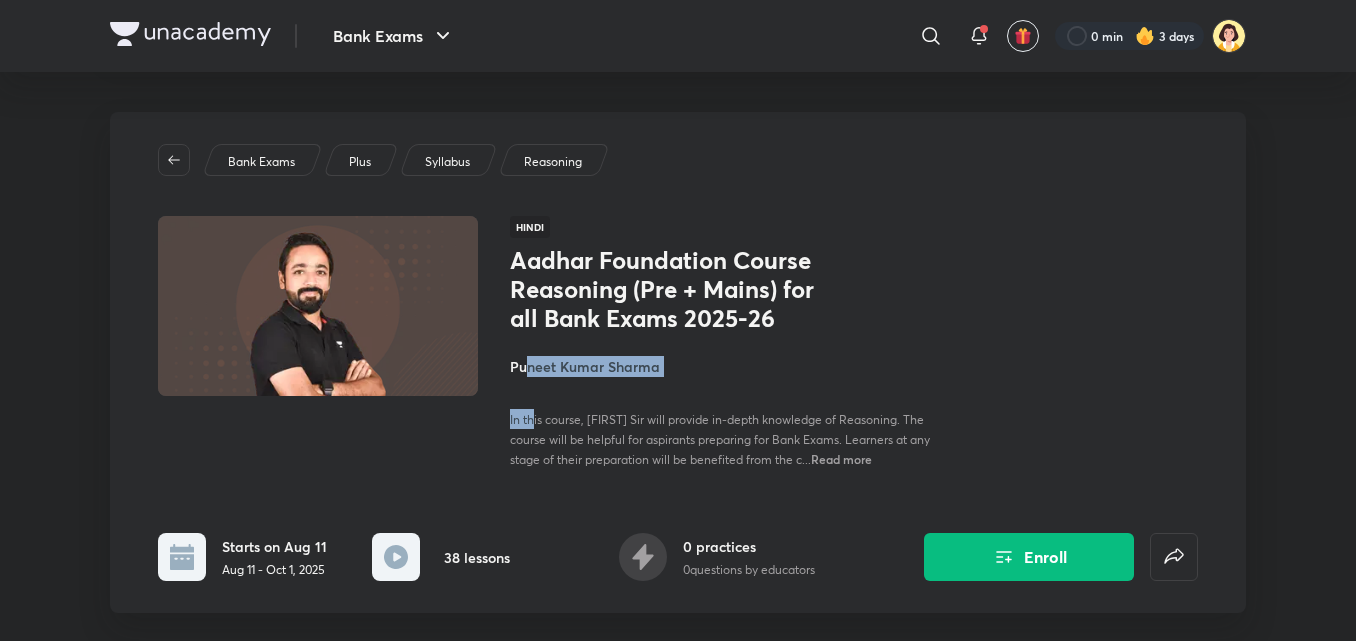 drag, startPoint x: 532, startPoint y: 385, endPoint x: 524, endPoint y: 361, distance: 25.298222 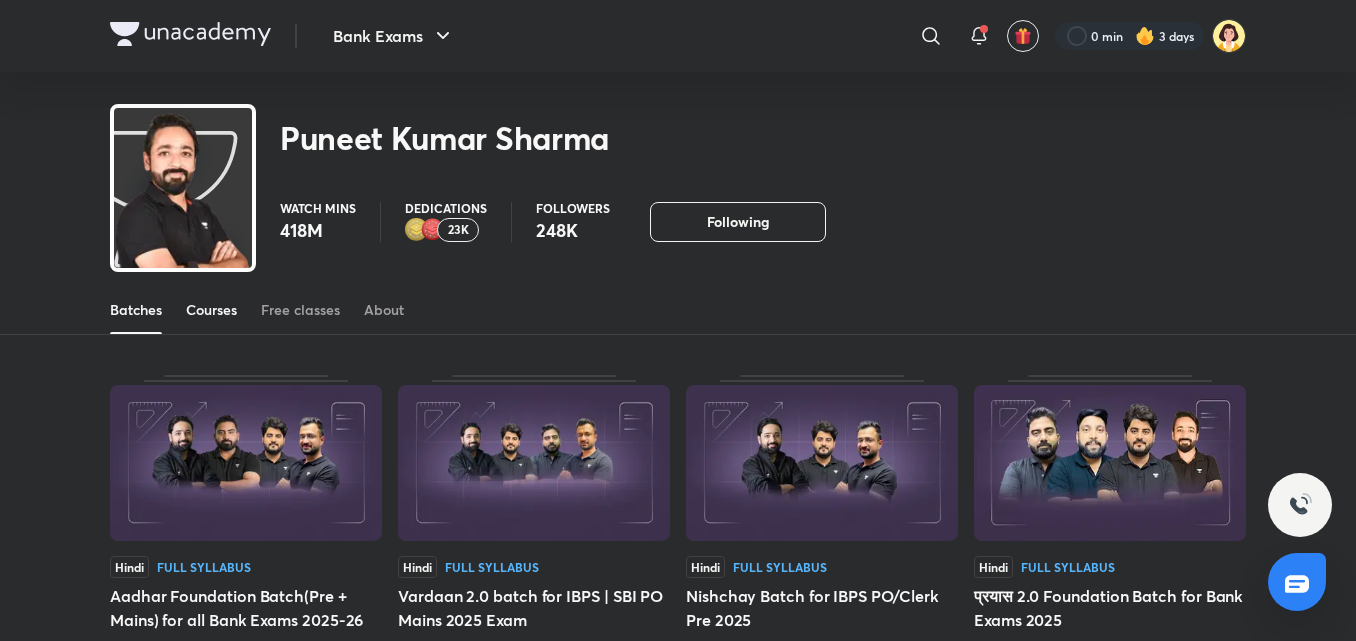 click on "Courses" at bounding box center [211, 310] 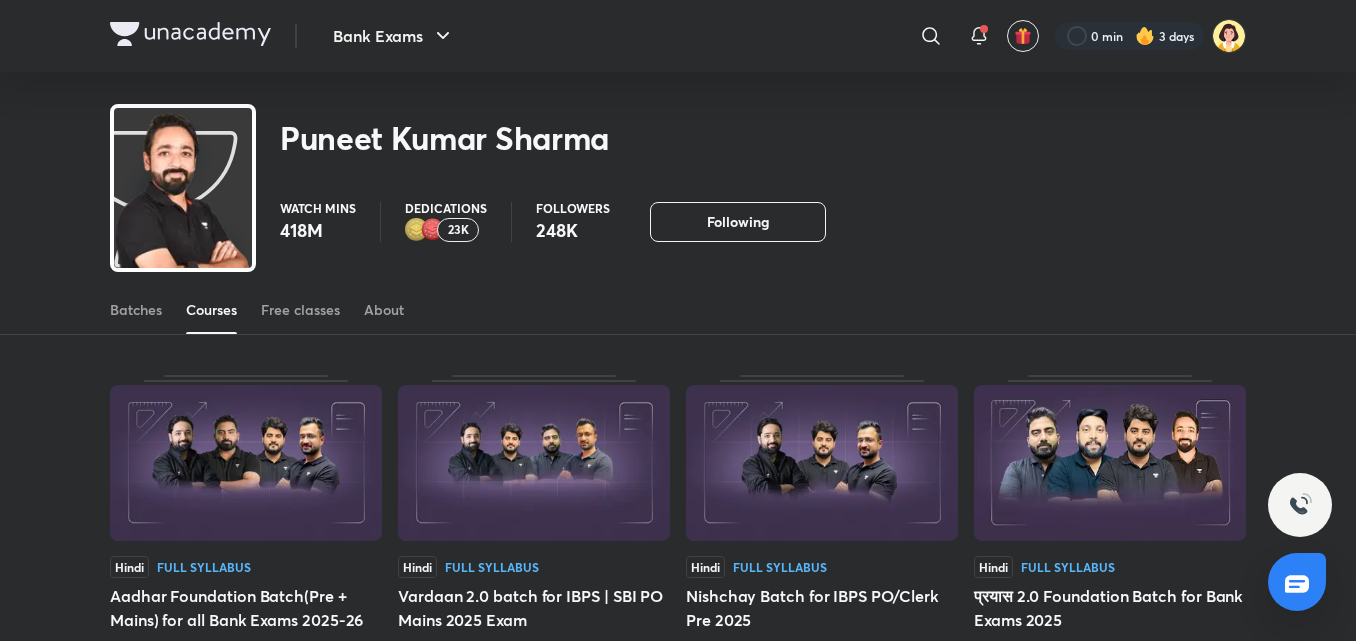 click on "Courses" at bounding box center [211, 310] 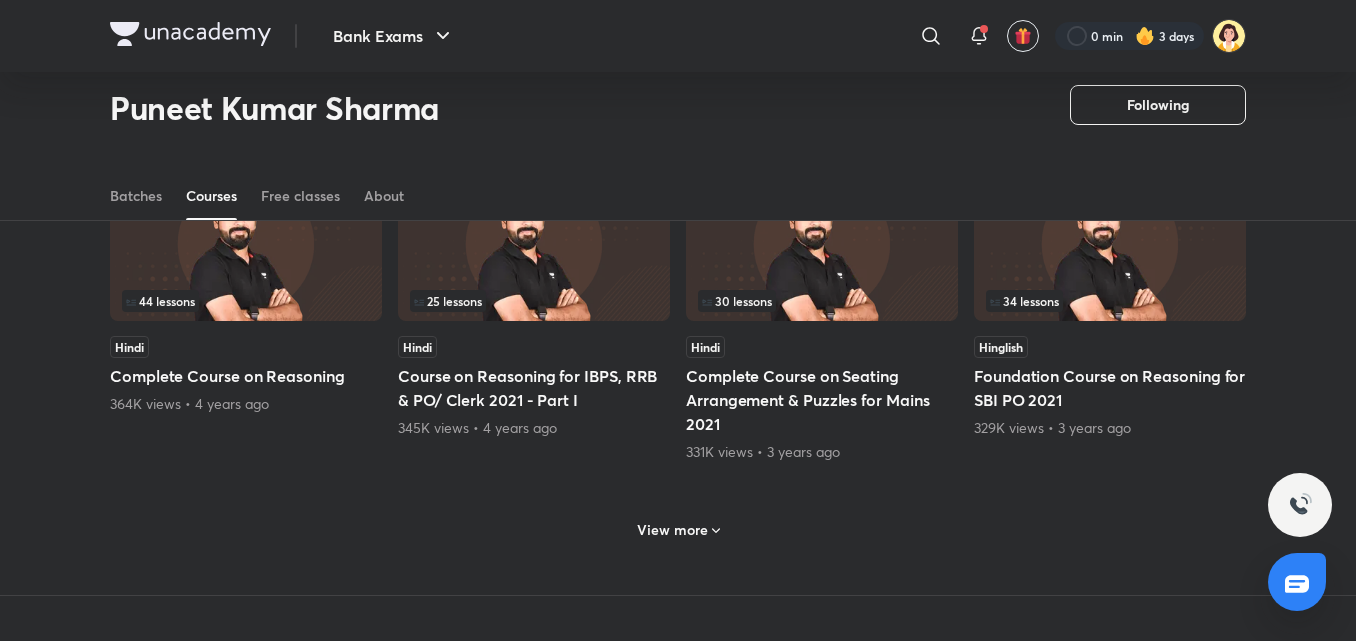 scroll, scrollTop: 866, scrollLeft: 0, axis: vertical 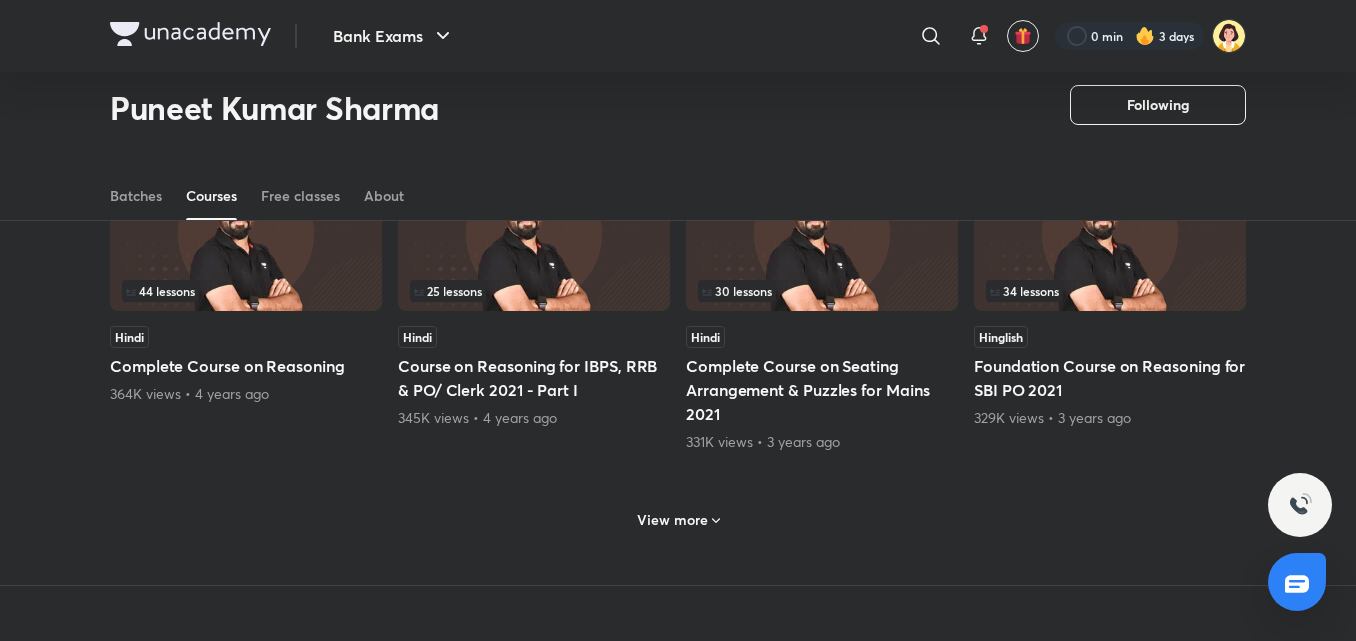 click on "View more" at bounding box center (678, 520) 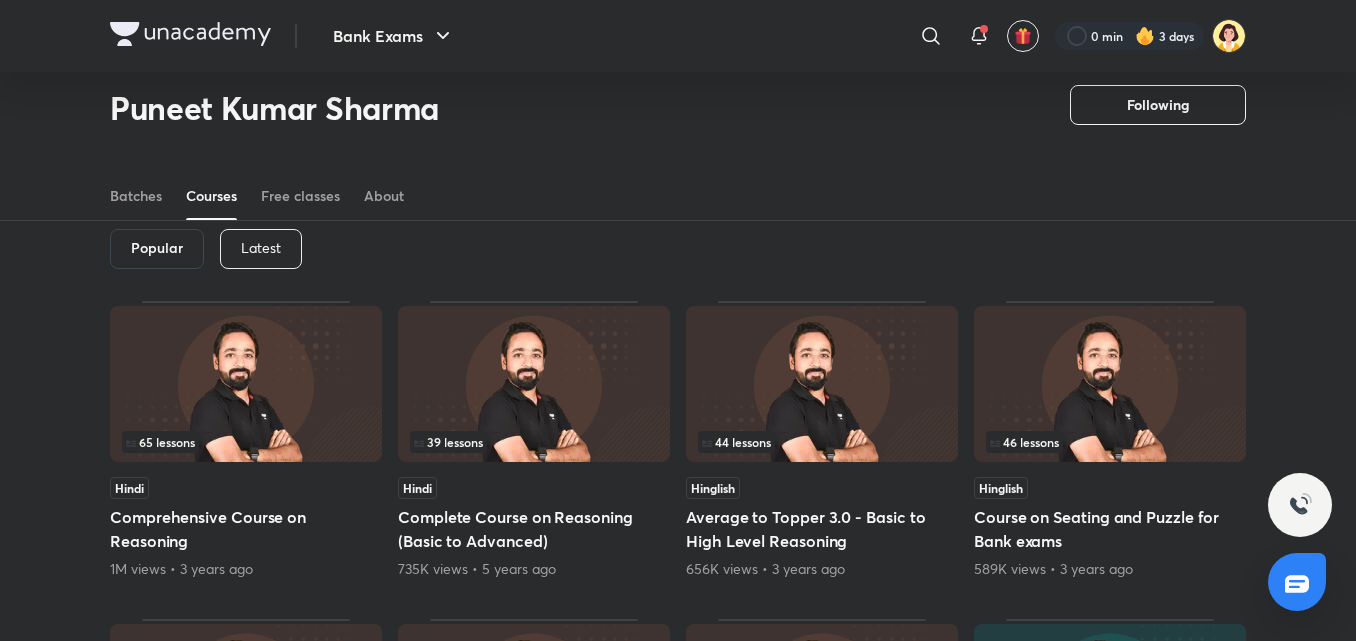 scroll, scrollTop: 29, scrollLeft: 0, axis: vertical 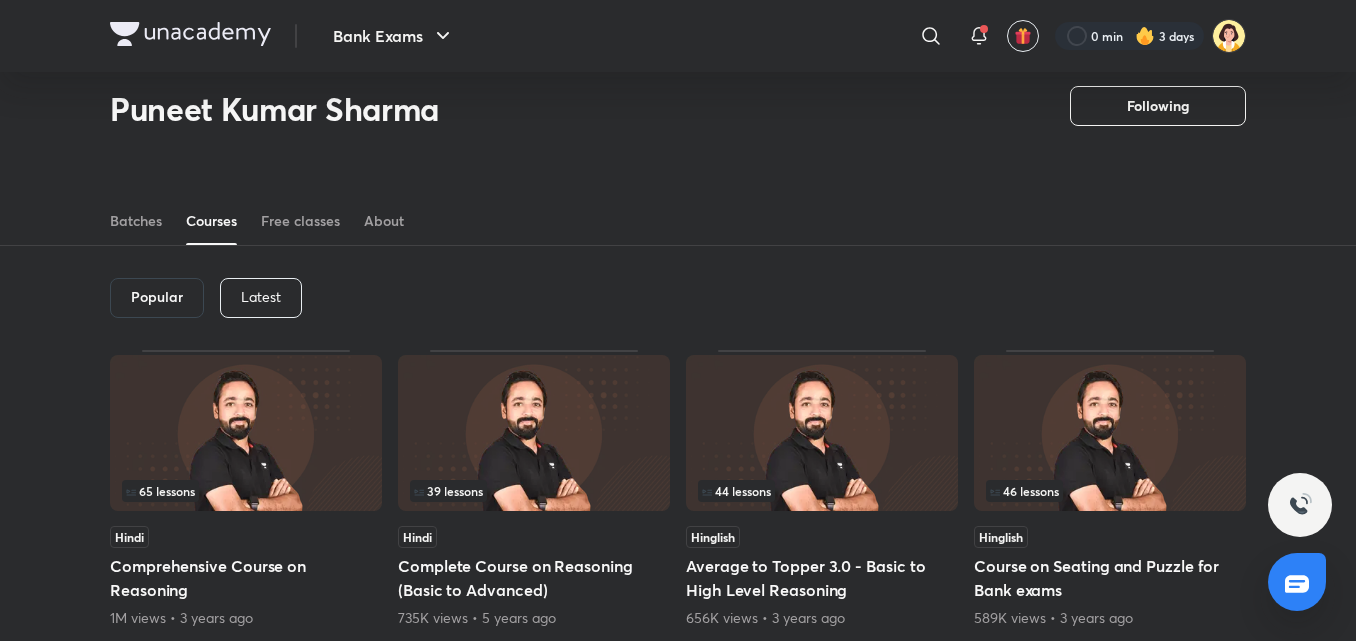 click on "Latest" at bounding box center [261, 297] 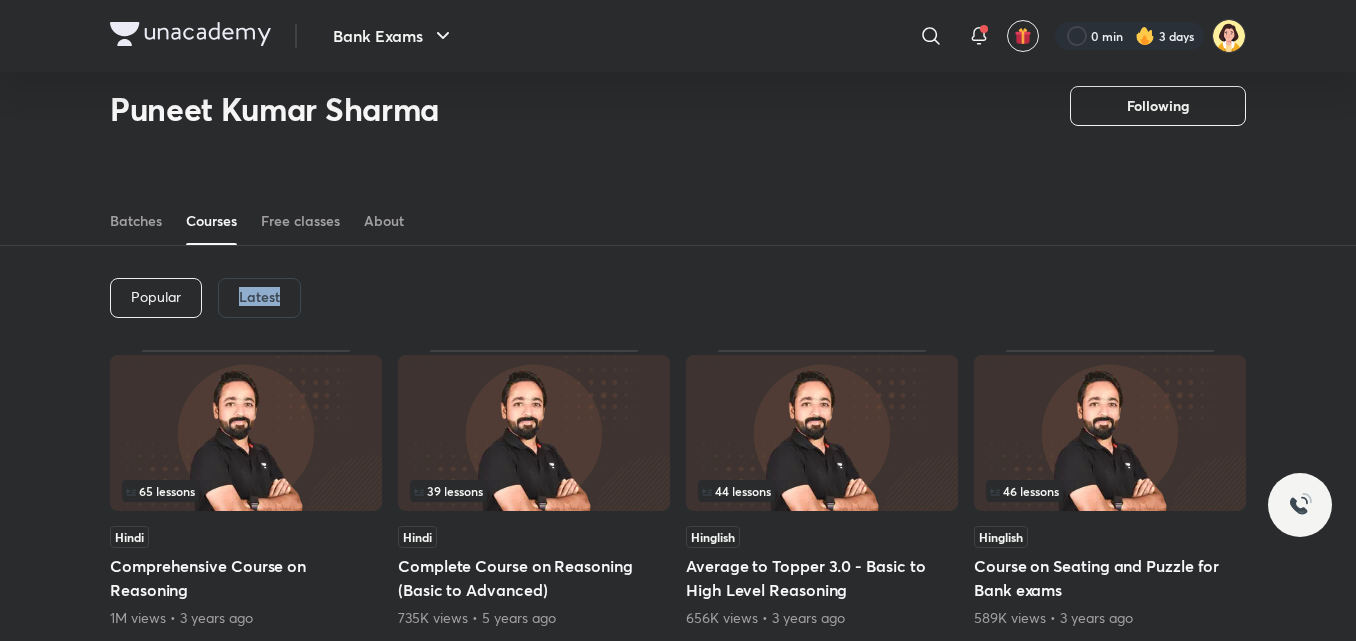 click on "Latest" at bounding box center (259, 297) 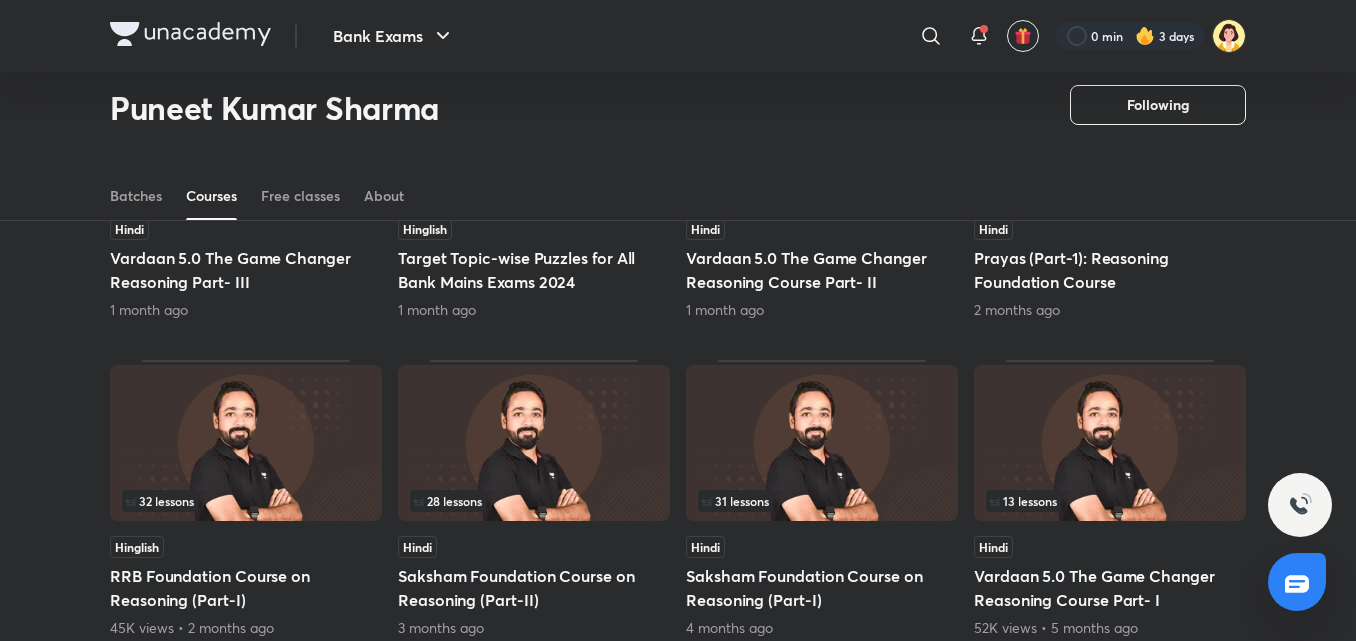 scroll, scrollTop: 740, scrollLeft: 0, axis: vertical 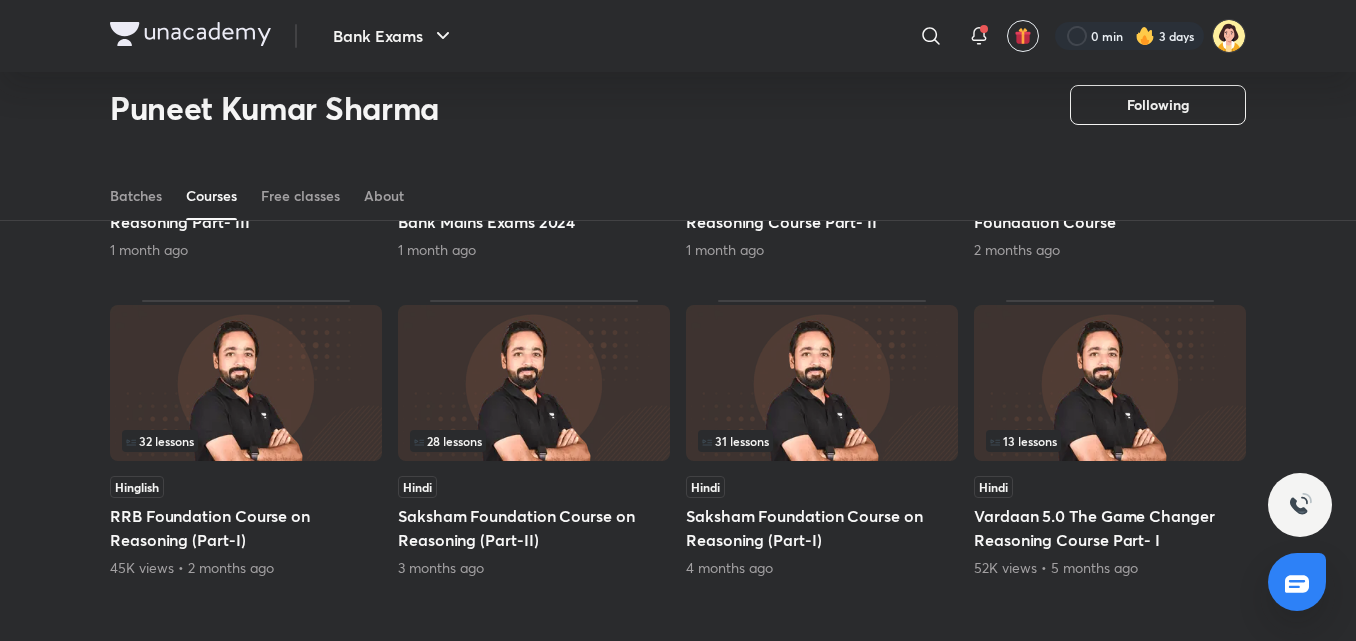 click at bounding box center (534, 383) 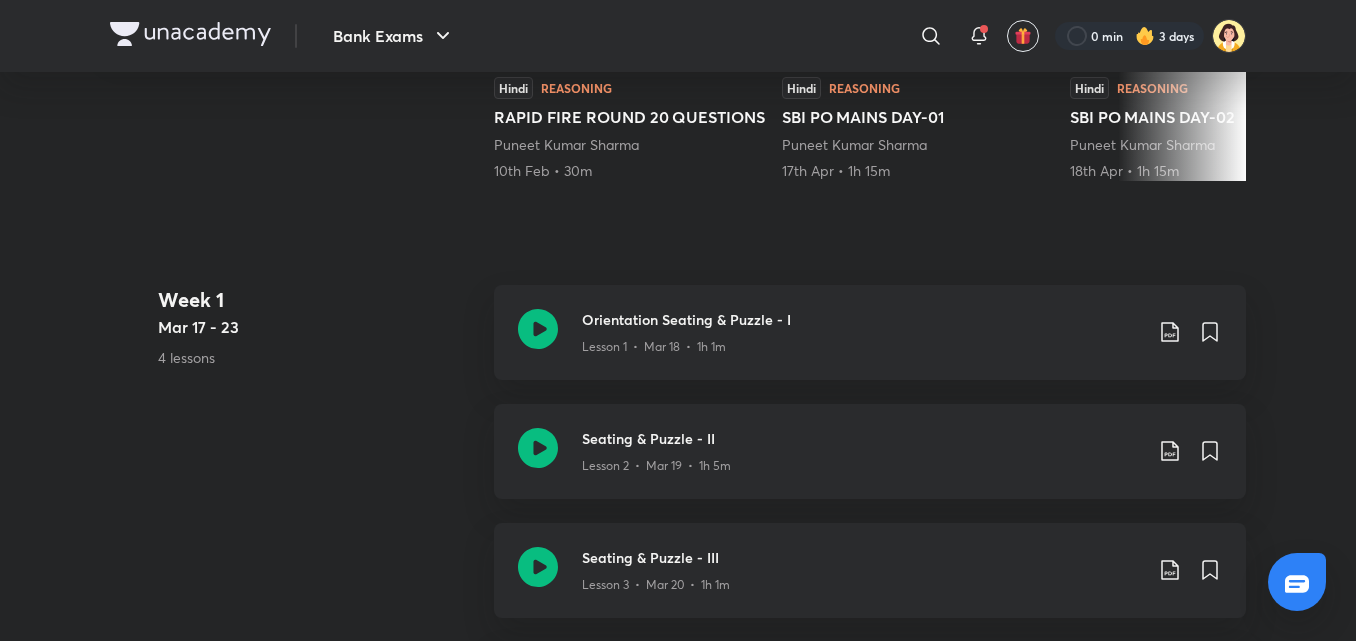 scroll, scrollTop: 0, scrollLeft: 0, axis: both 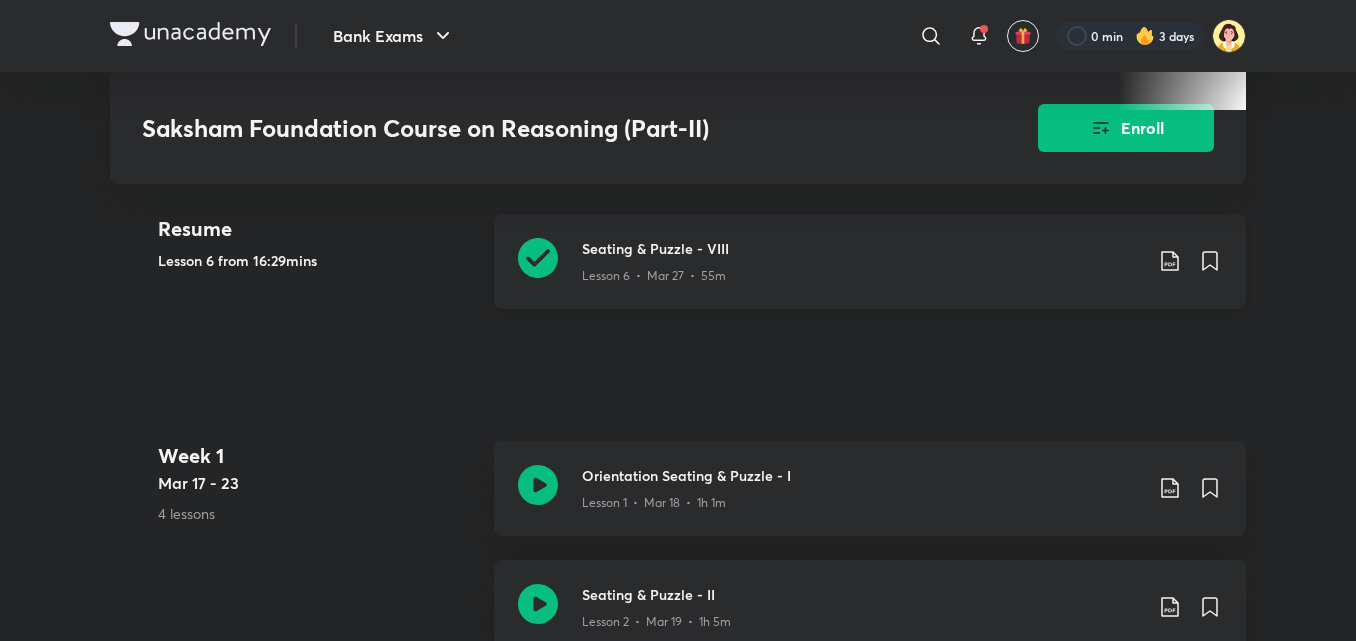 click on "Seating & Puzzle - VIII" at bounding box center (862, 248) 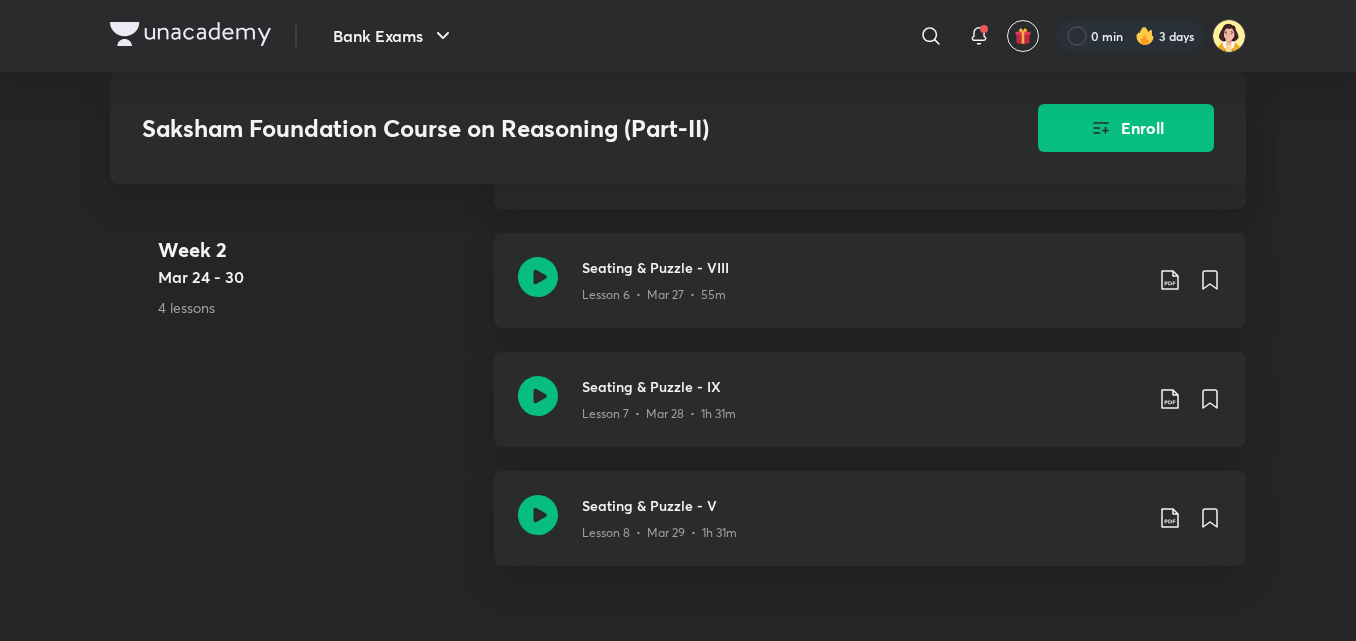 scroll, scrollTop: 1742, scrollLeft: 0, axis: vertical 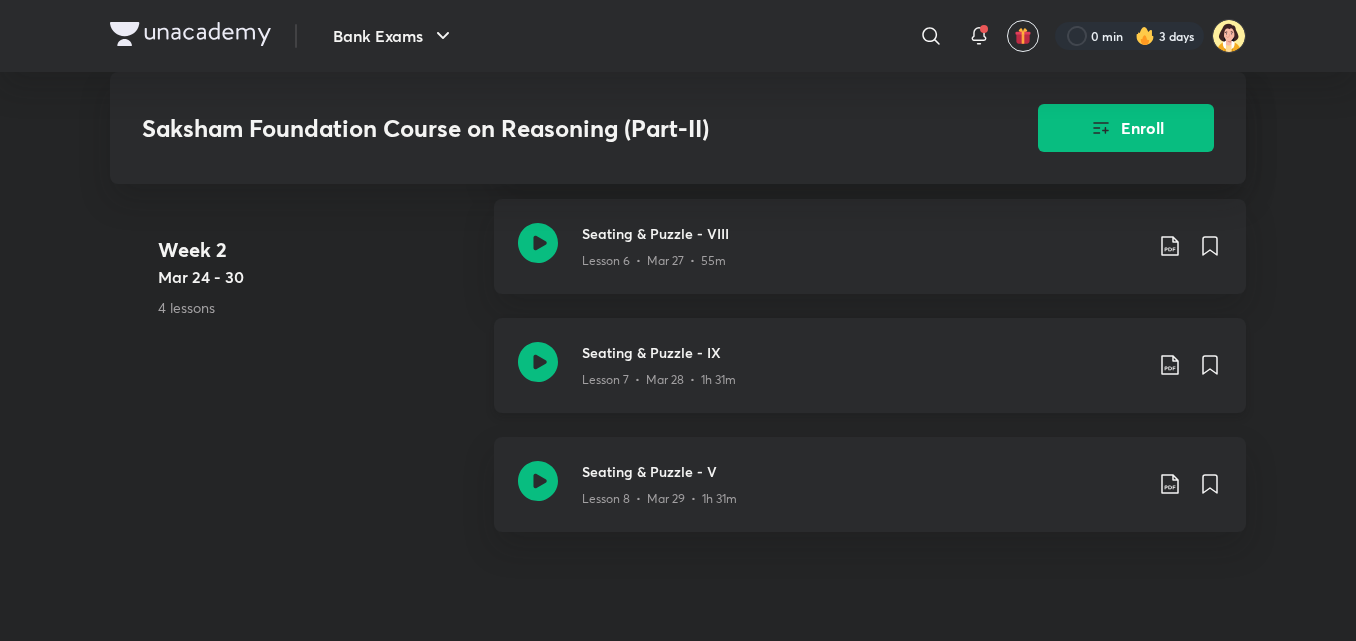 click on "Seating & Puzzle - IX Lesson 7  •  Mar 28  •  1h 31m" at bounding box center (870, 365) 